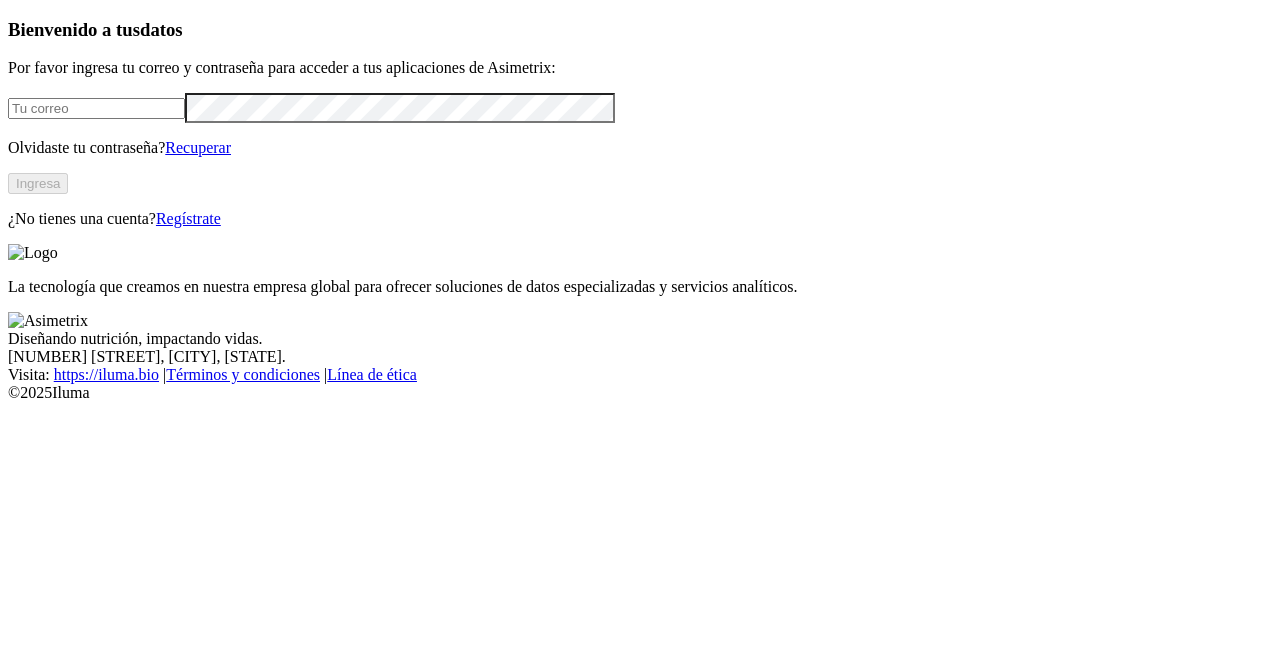 scroll, scrollTop: 0, scrollLeft: 0, axis: both 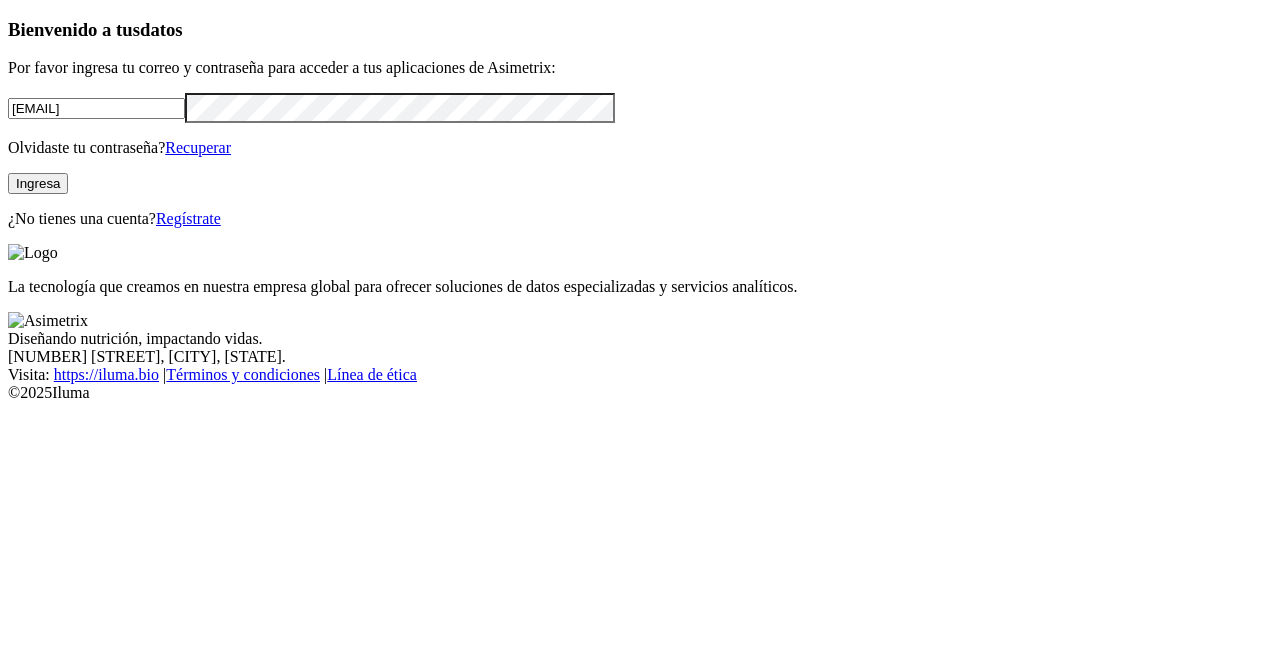 click on "Ingresa" at bounding box center (38, 183) 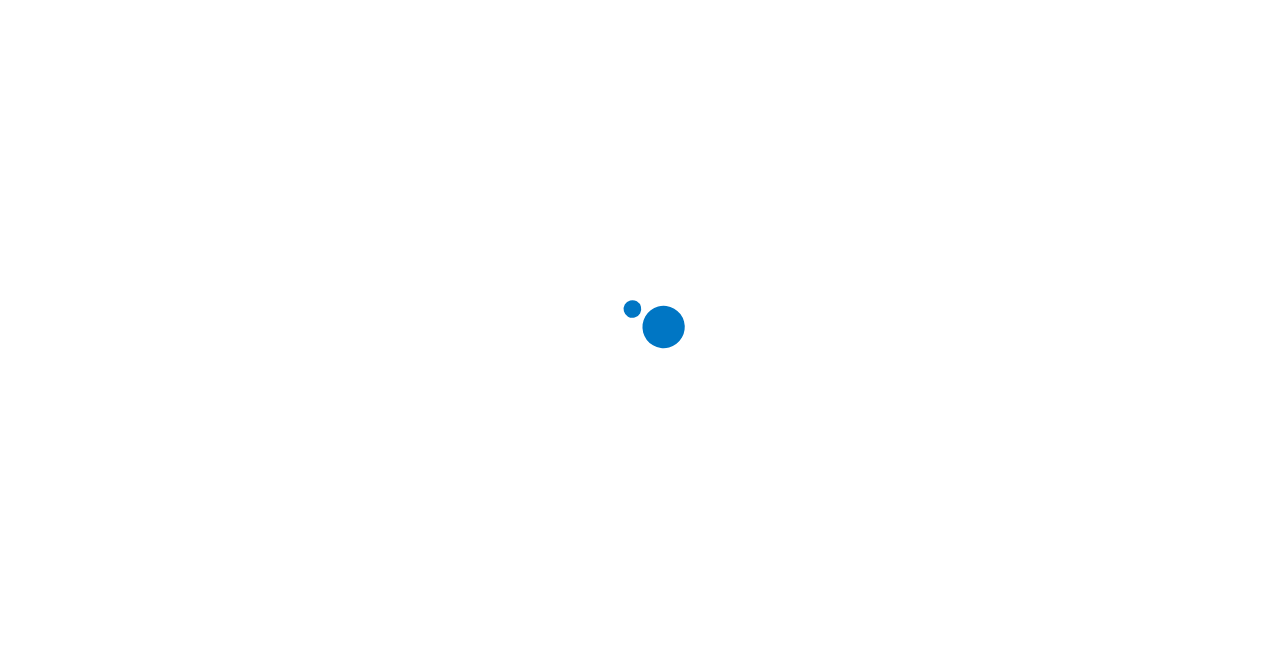 scroll, scrollTop: 0, scrollLeft: 0, axis: both 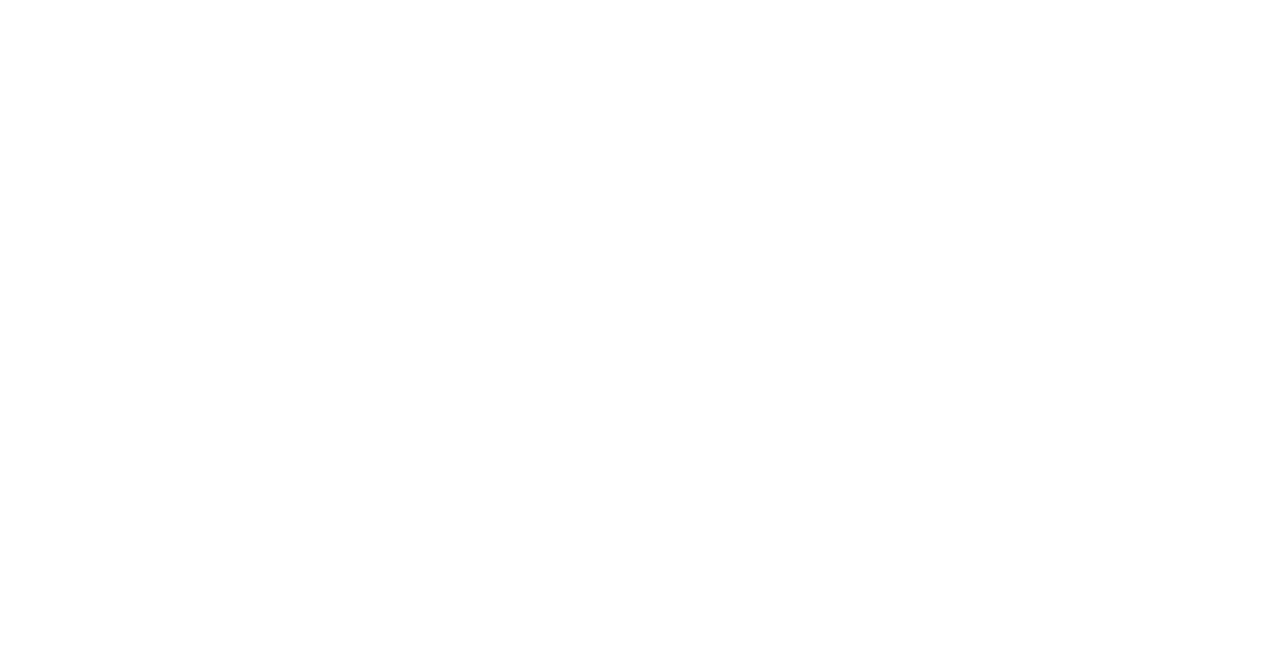 click 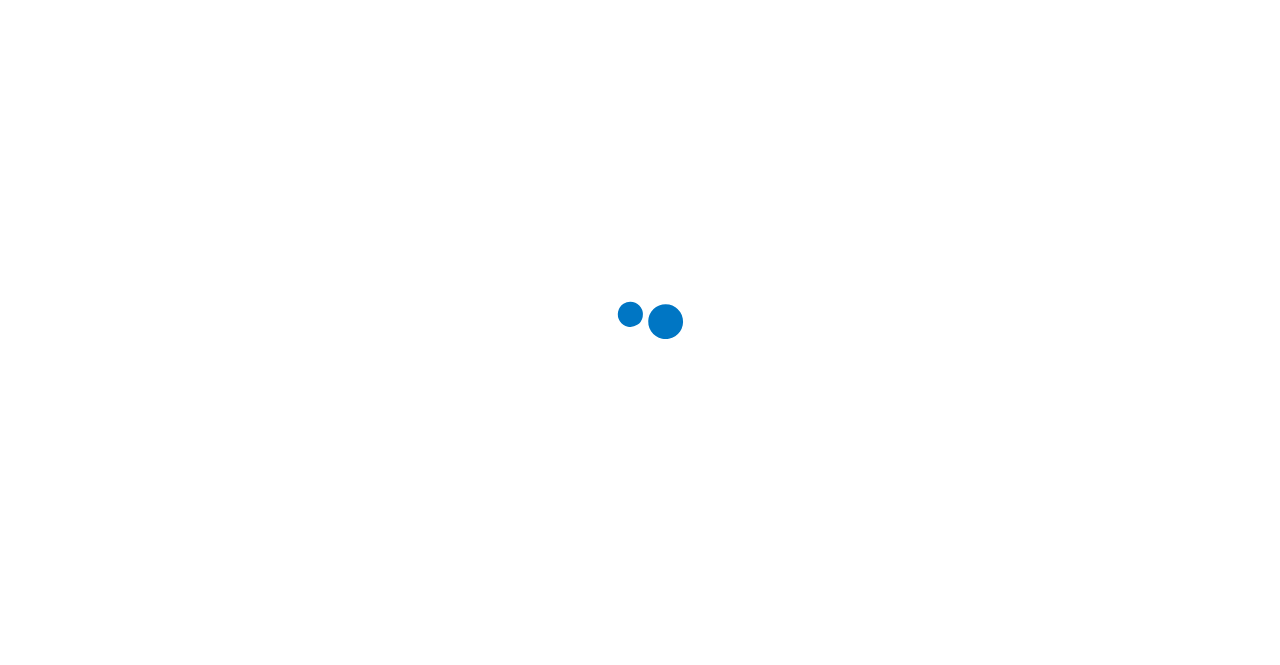 scroll, scrollTop: 0, scrollLeft: 0, axis: both 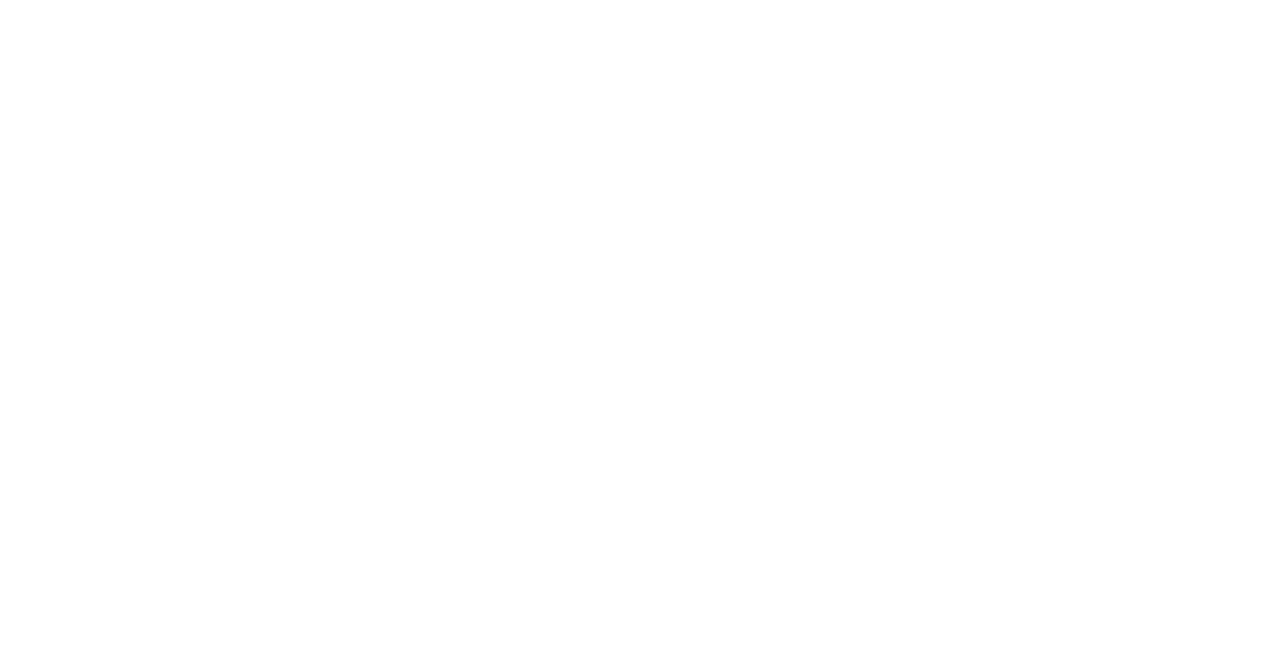 click 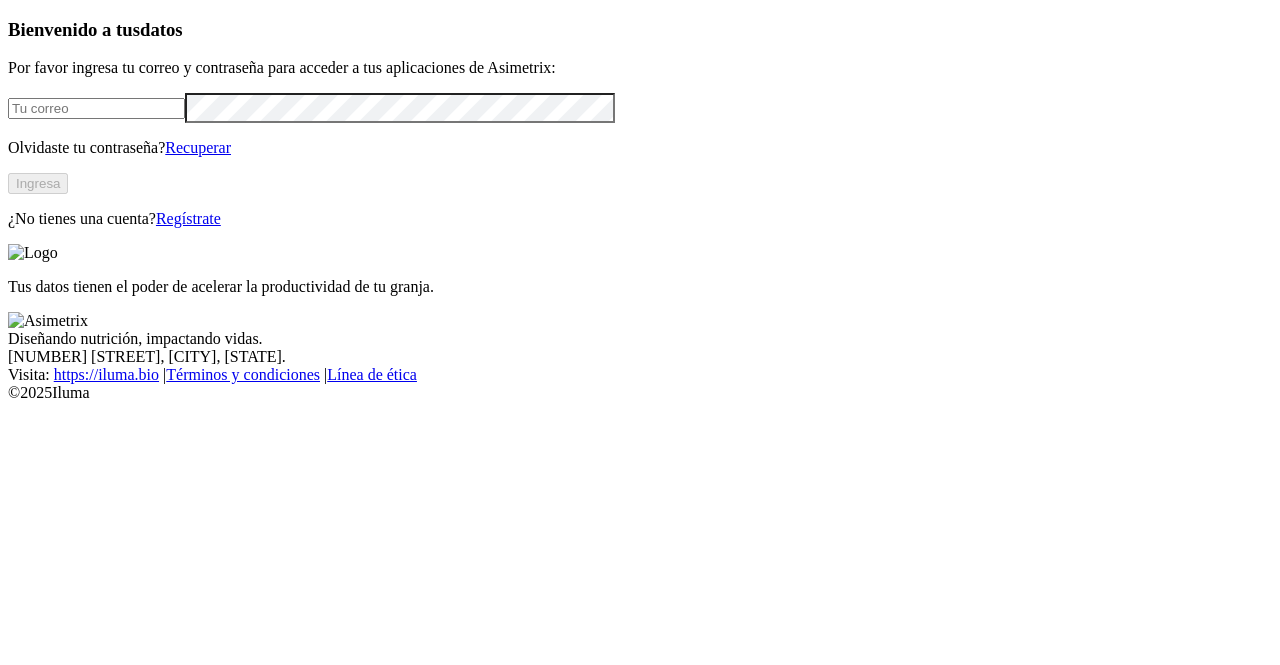scroll, scrollTop: 0, scrollLeft: 0, axis: both 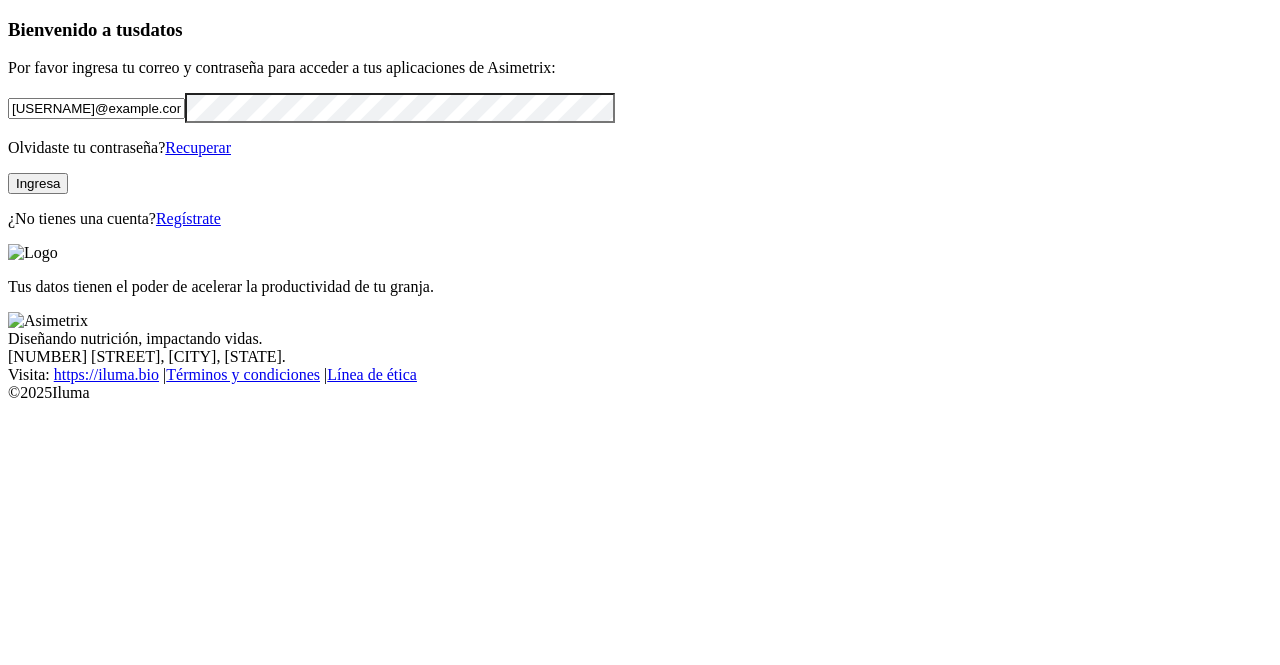 click on "Ingresa" at bounding box center (38, 183) 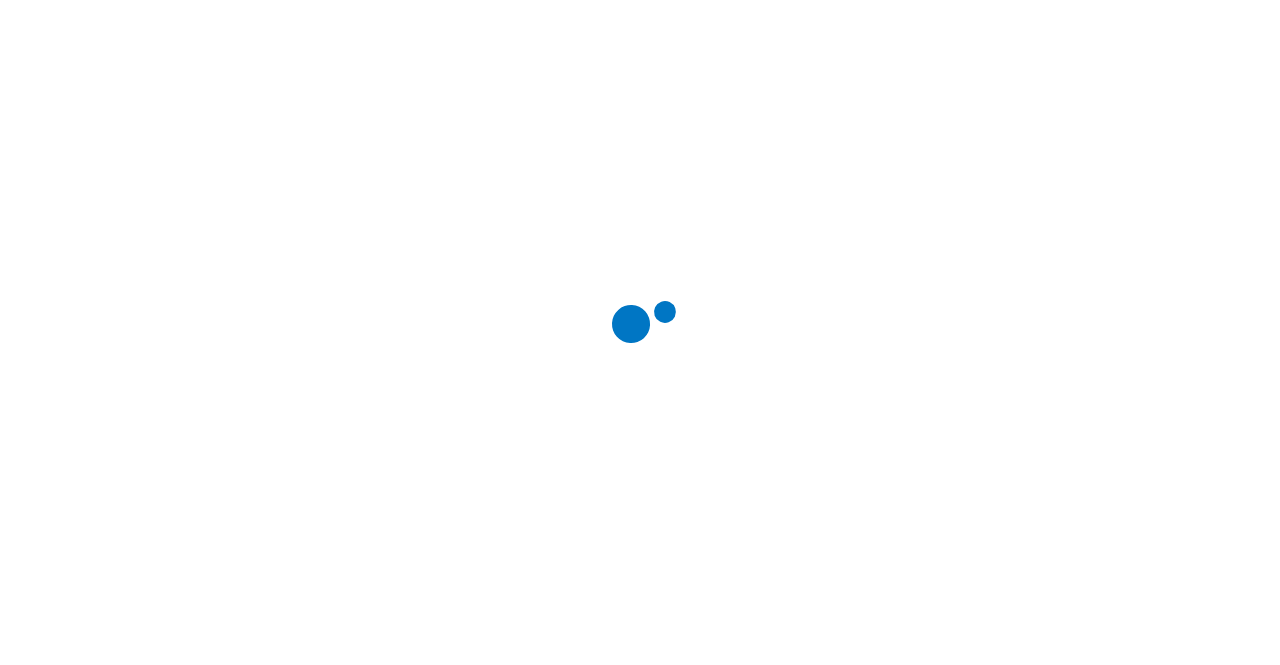 scroll, scrollTop: 0, scrollLeft: 0, axis: both 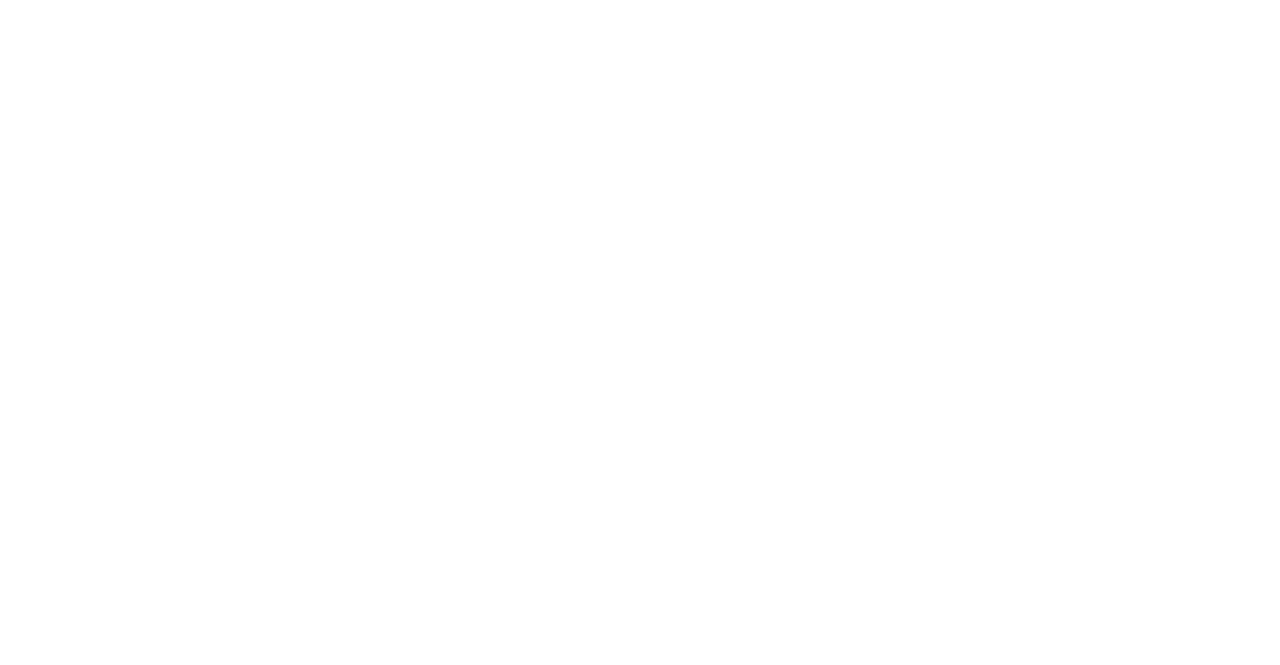 click 